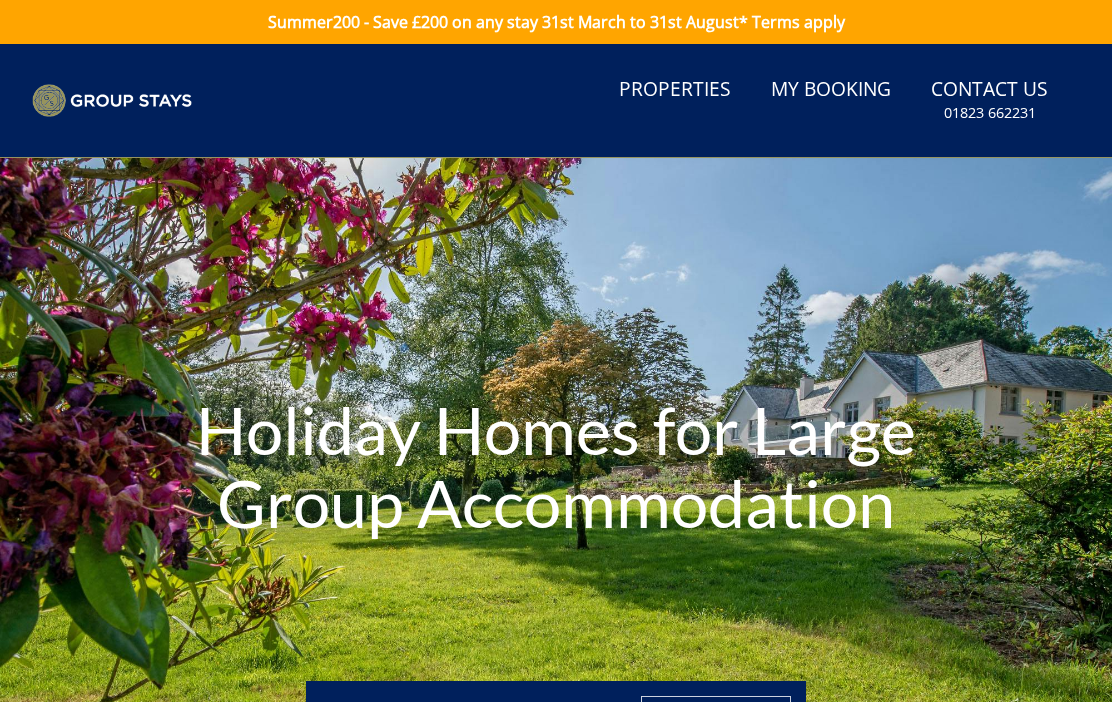 scroll, scrollTop: 0, scrollLeft: 0, axis: both 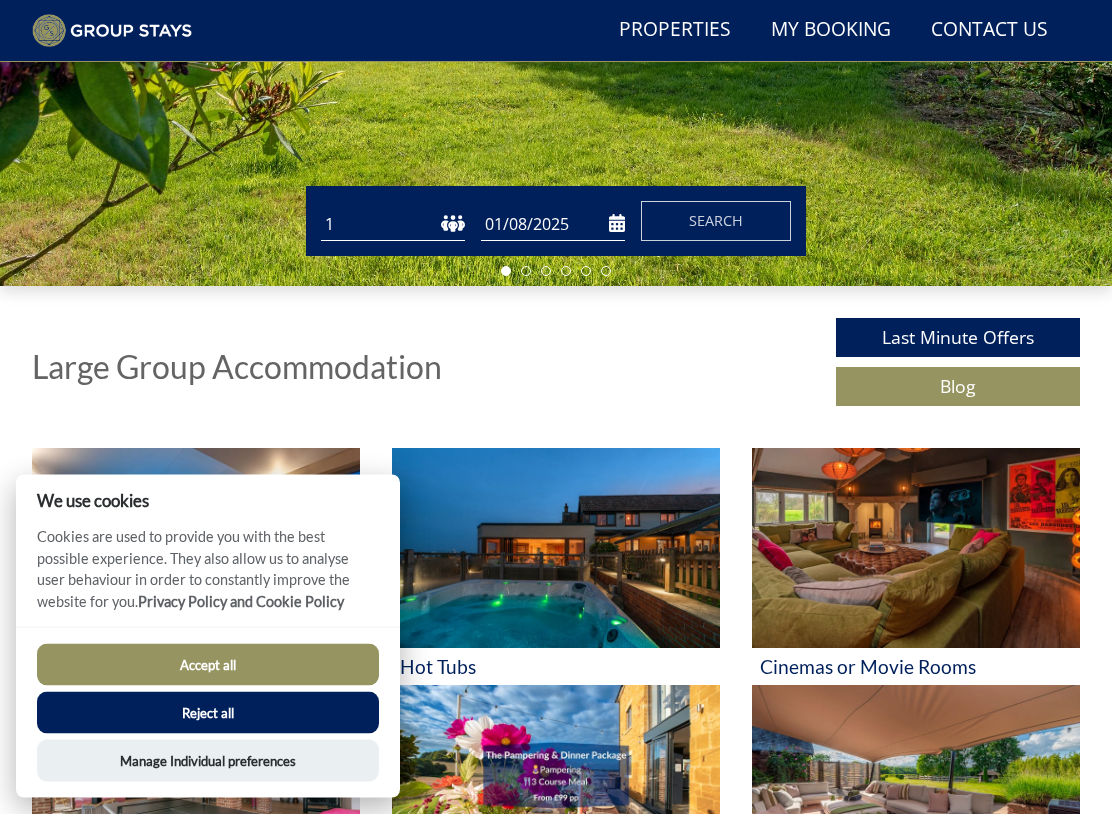 click on "Accept all" at bounding box center (208, 665) 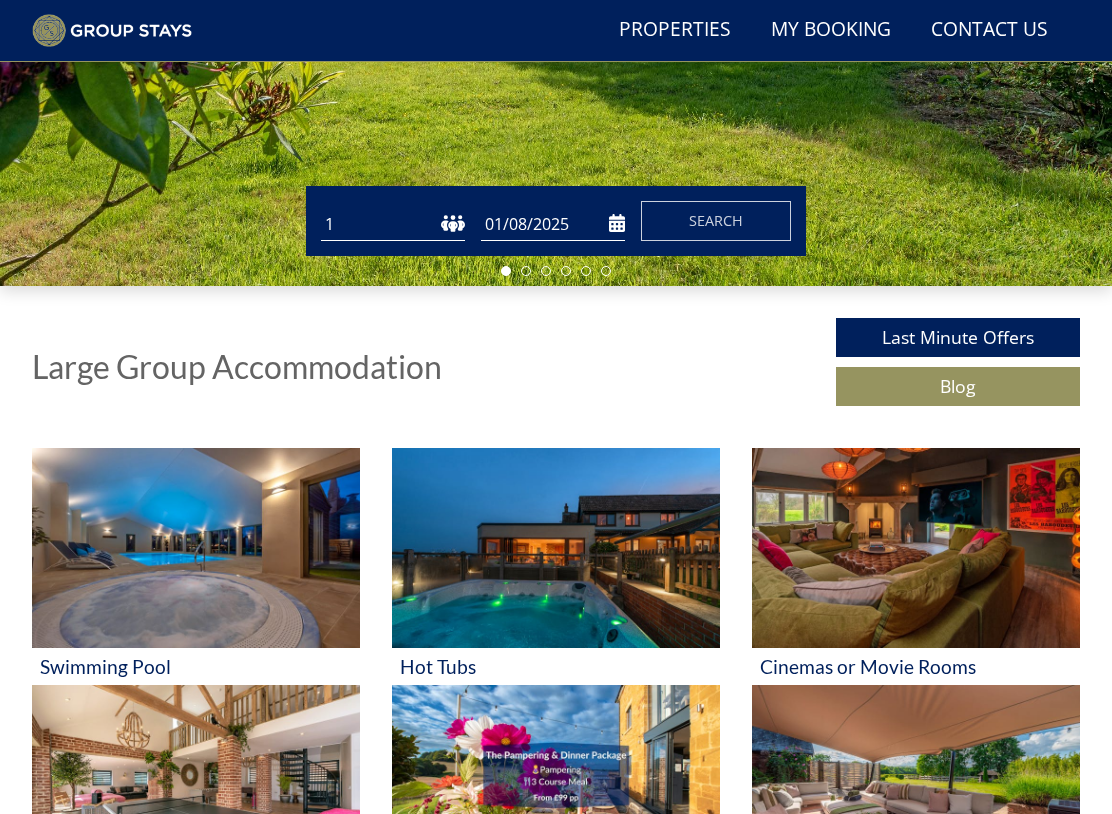 scroll, scrollTop: 443, scrollLeft: 0, axis: vertical 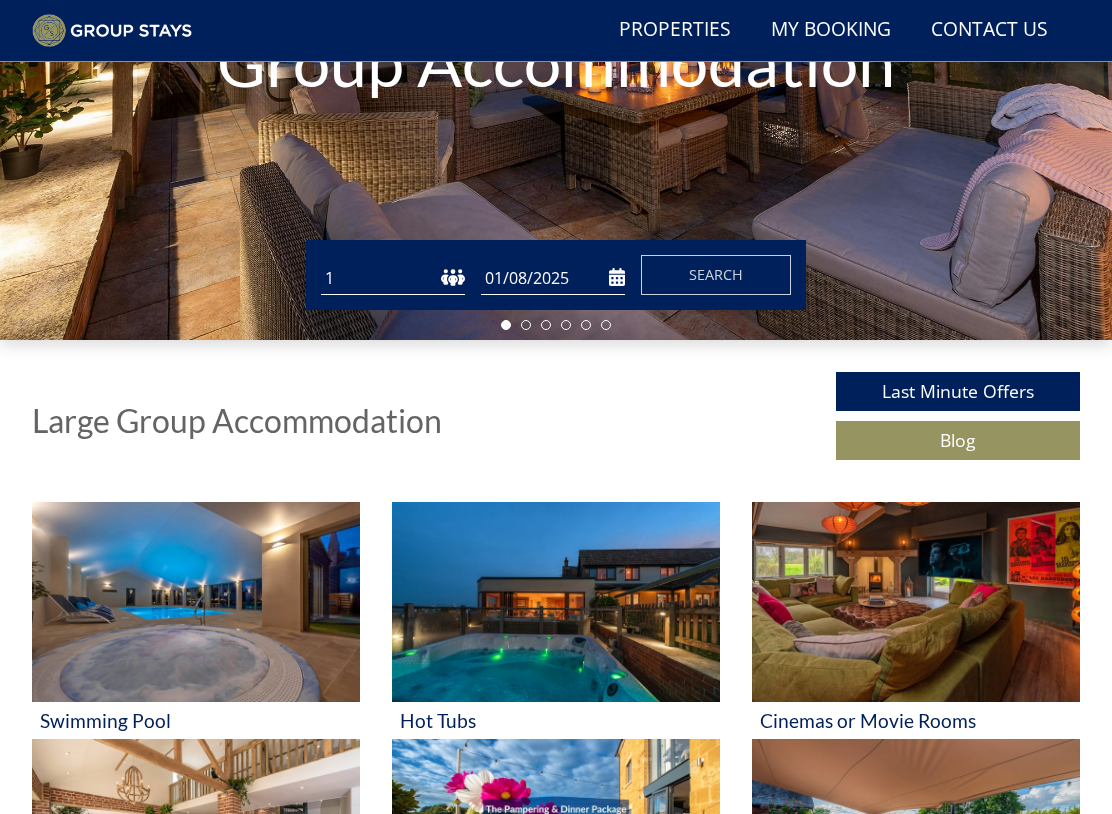 click on "1
2
3
4
5
6
7
8
9
10
11
12
13
14
15
16
17
18
19
20
21
22
23
24
25
26
27
28
29
30
31
32
33
34
35
36
37
38
39
40
41
42
43
44
45
46
47
48
49
50" at bounding box center [393, 279] 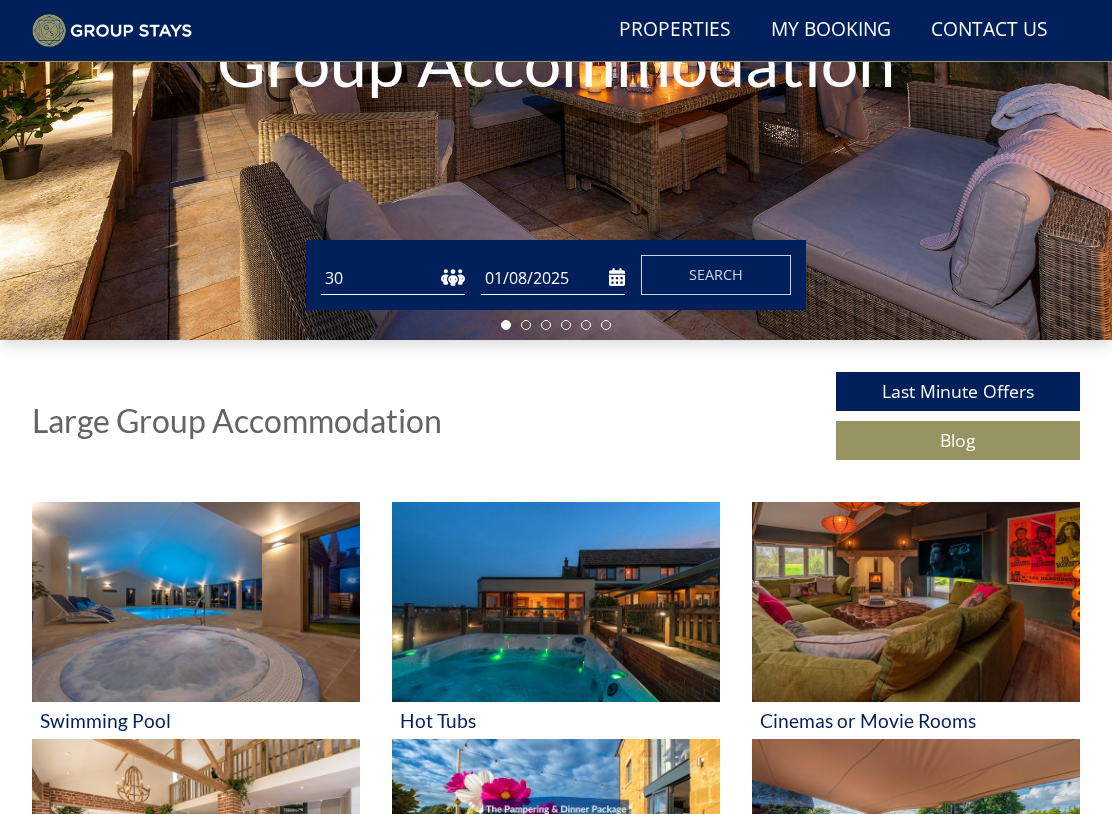 click on "01/08/2025" at bounding box center (553, 278) 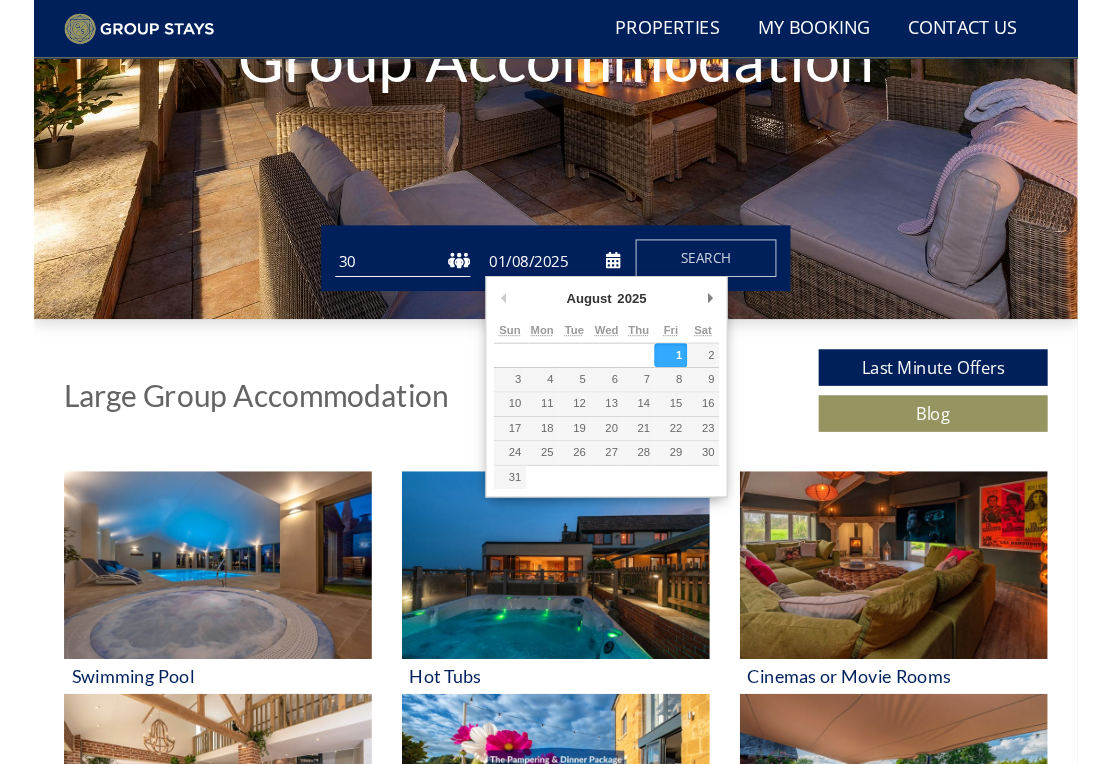 scroll, scrollTop: 388, scrollLeft: 0, axis: vertical 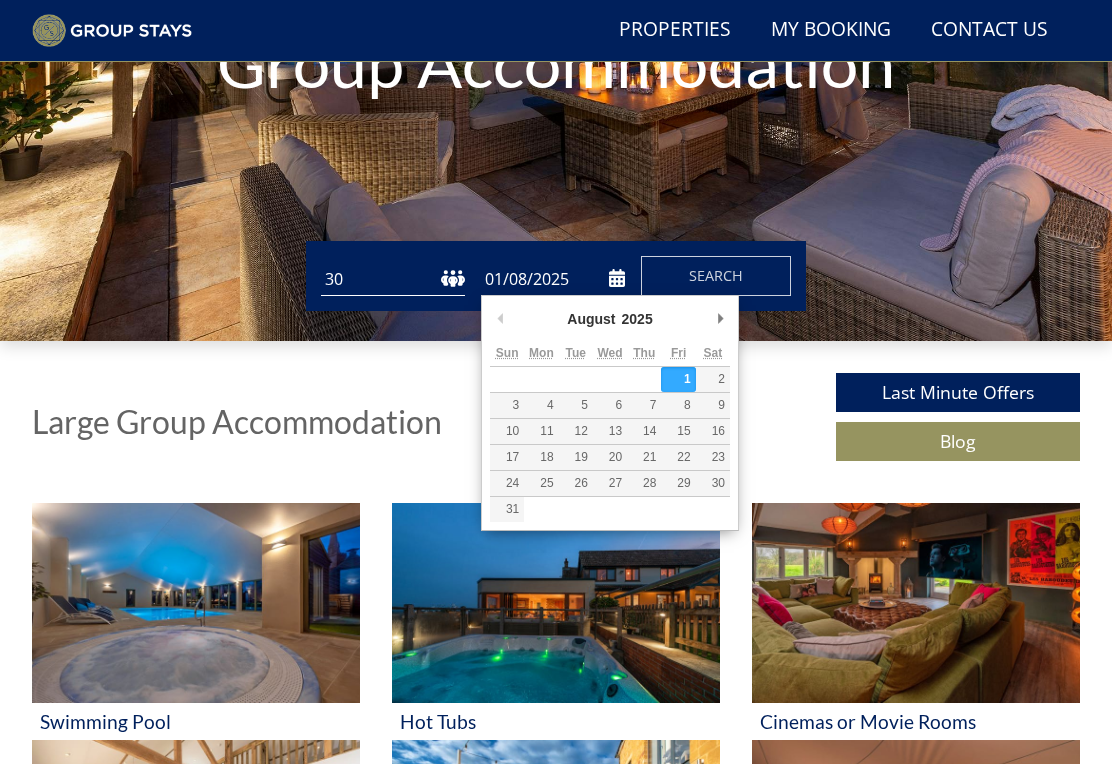 click on "Guests
1
2
3
4
5
6
7
8
9
10
11
12
13
14
15
16
17
18
19
20
21
22
23
24
25
26
27
28
29
30
31
32
33
34
35
36
37
38
39
40
41
42
43
44
45
46
47
48
49
50
Date
[DATE]
Search" at bounding box center (556, 276) 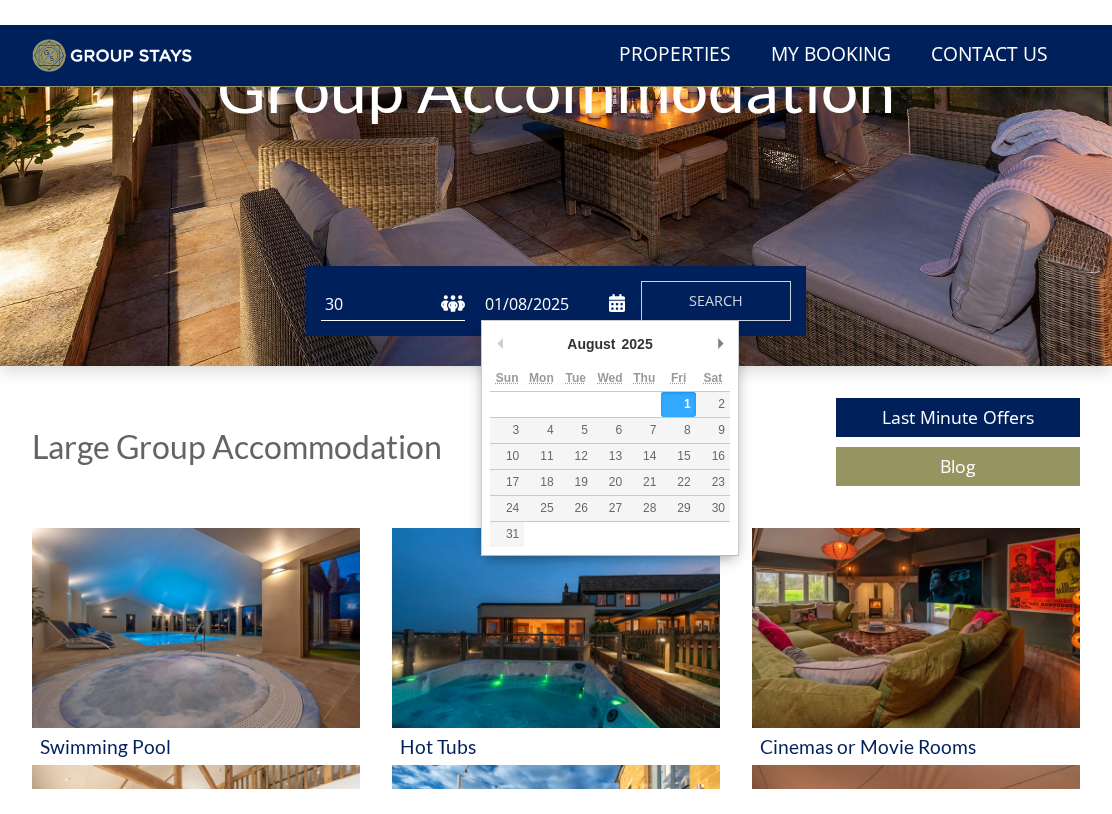 scroll, scrollTop: 389, scrollLeft: 0, axis: vertical 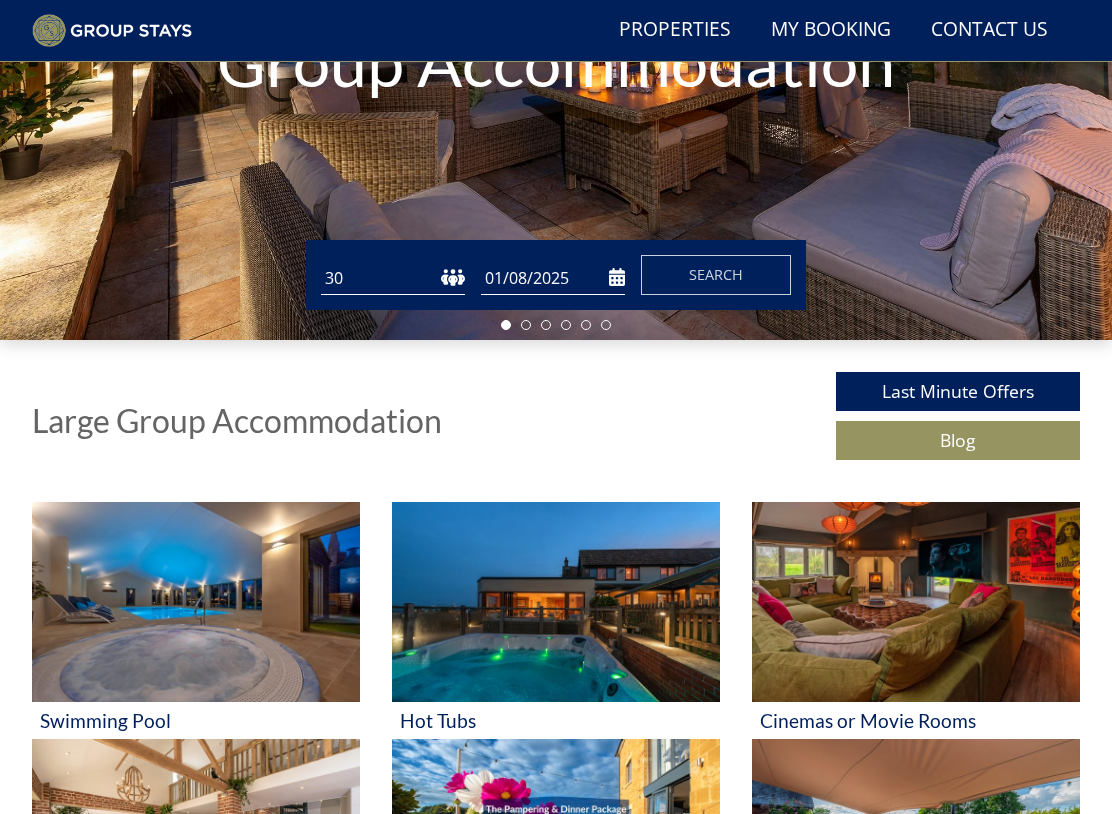 click on "01/08/2025" at bounding box center [553, 278] 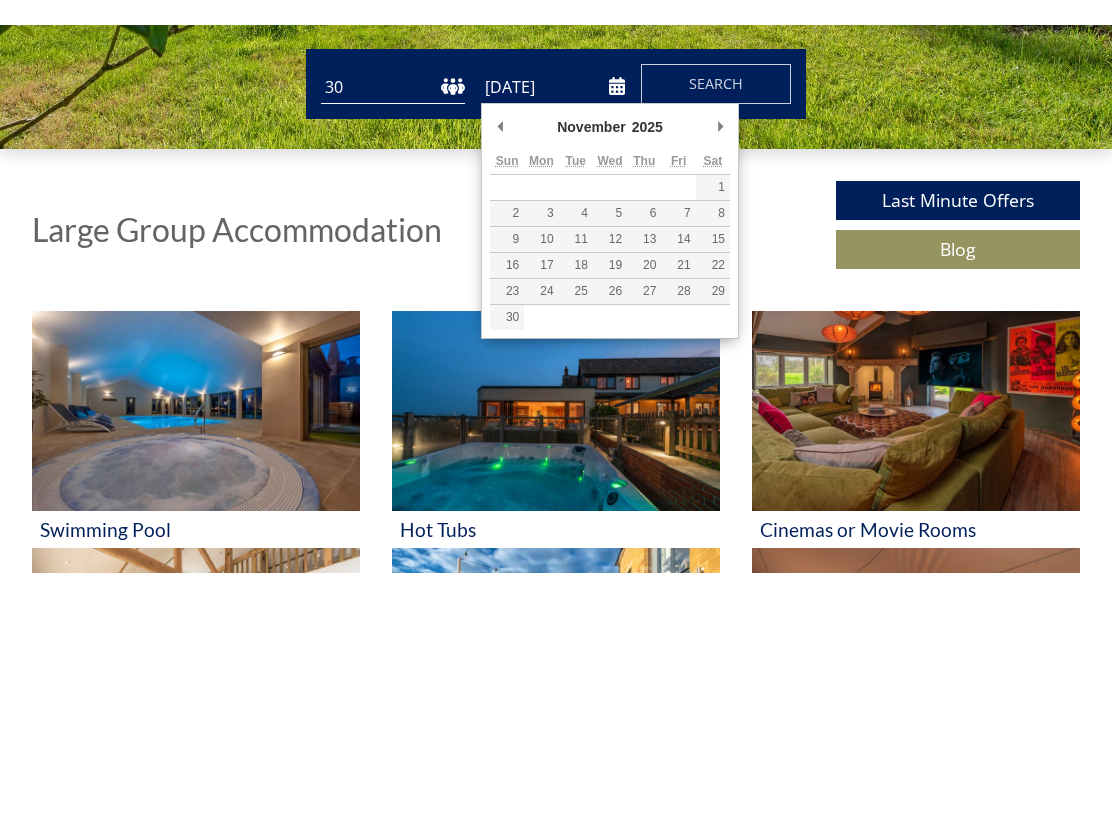 scroll, scrollTop: 605, scrollLeft: 0, axis: vertical 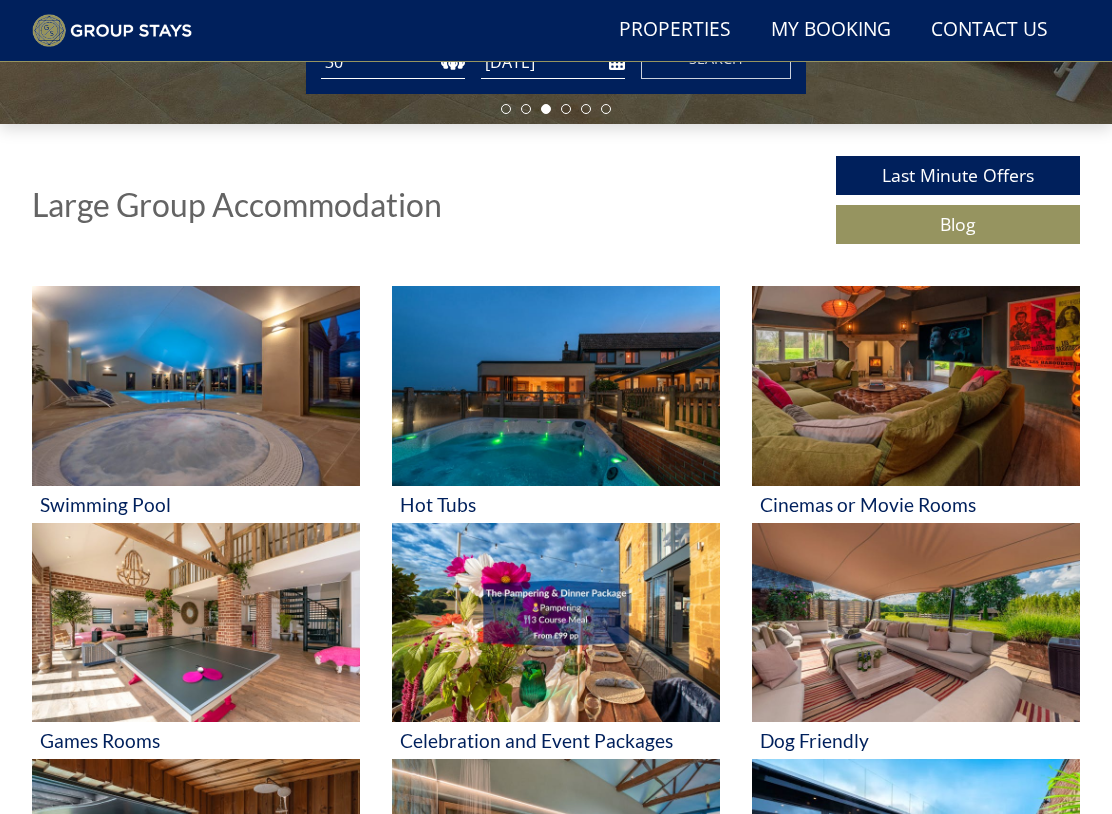 click on "[DATE]" at bounding box center [553, 62] 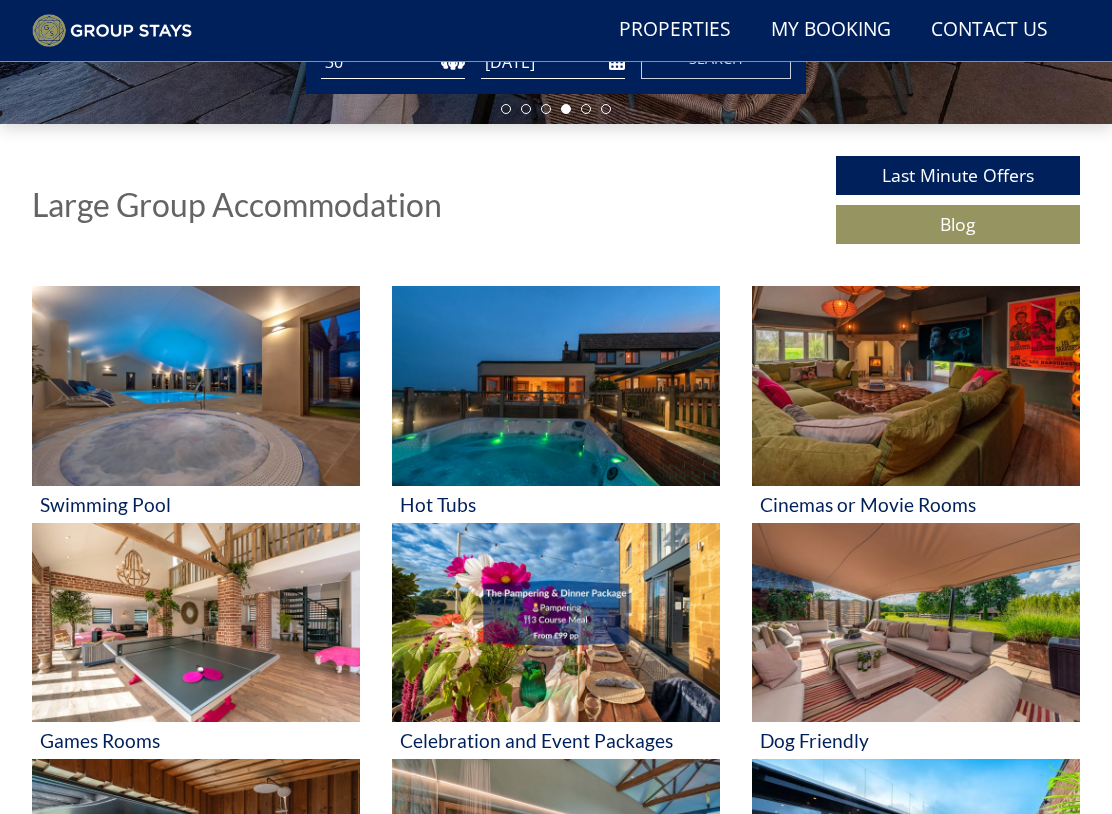 click on "[DATE]" at bounding box center [553, 62] 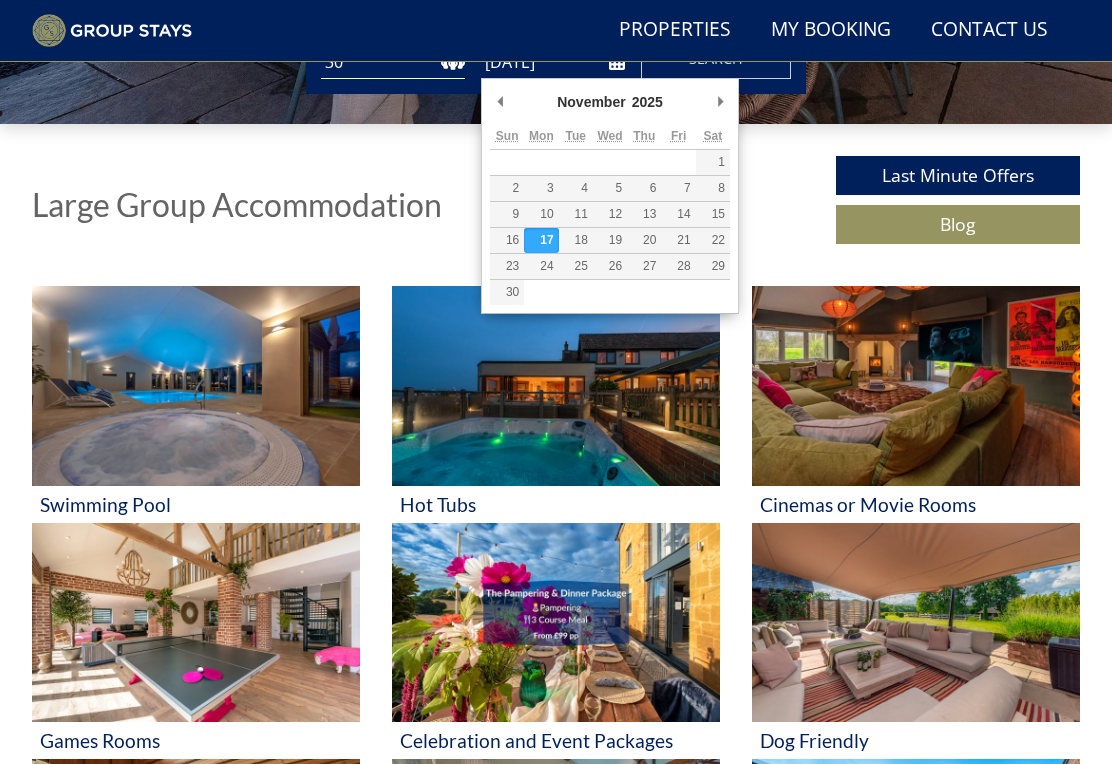 type on "[DATE]" 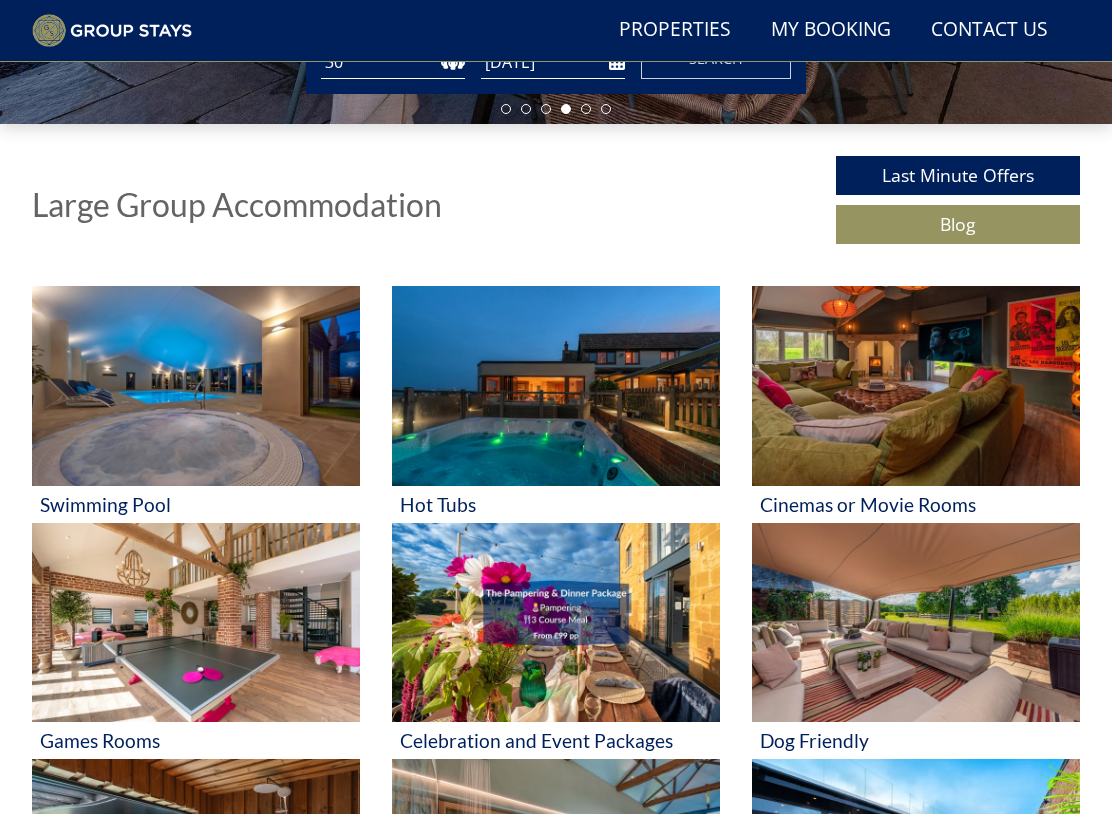 click on "Properties" at bounding box center [675, 30] 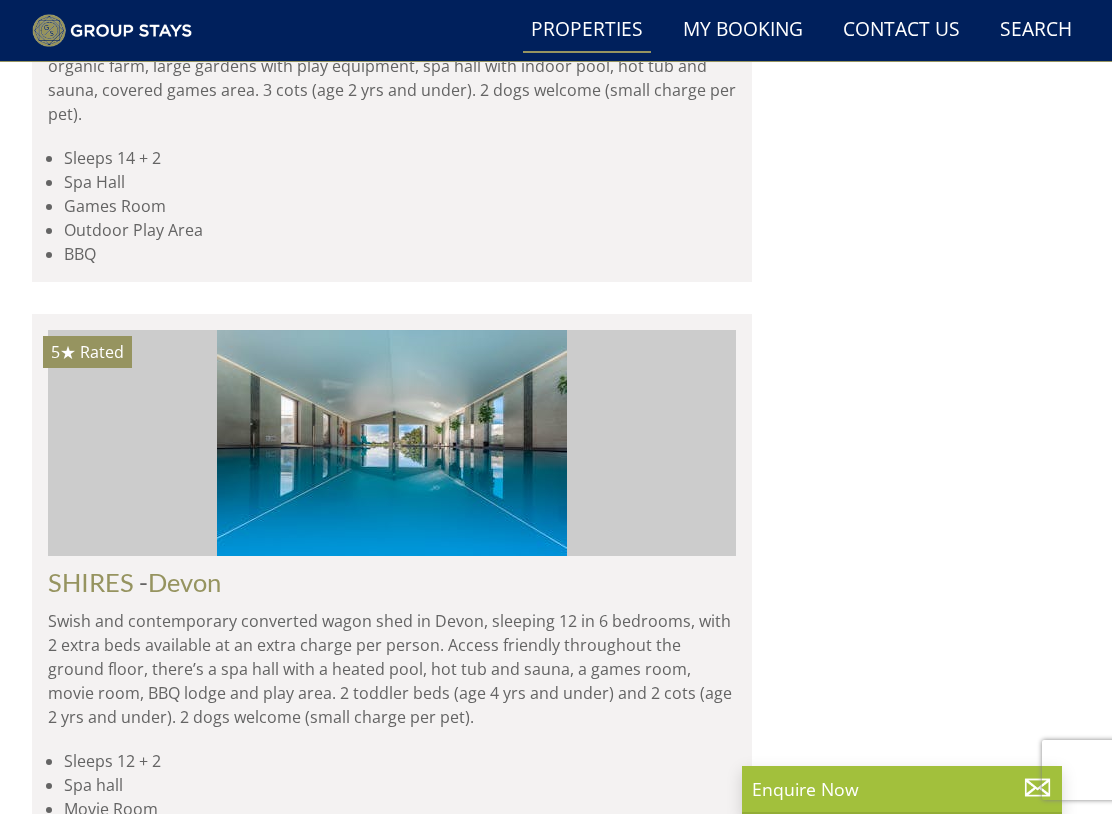 scroll, scrollTop: 3610, scrollLeft: 0, axis: vertical 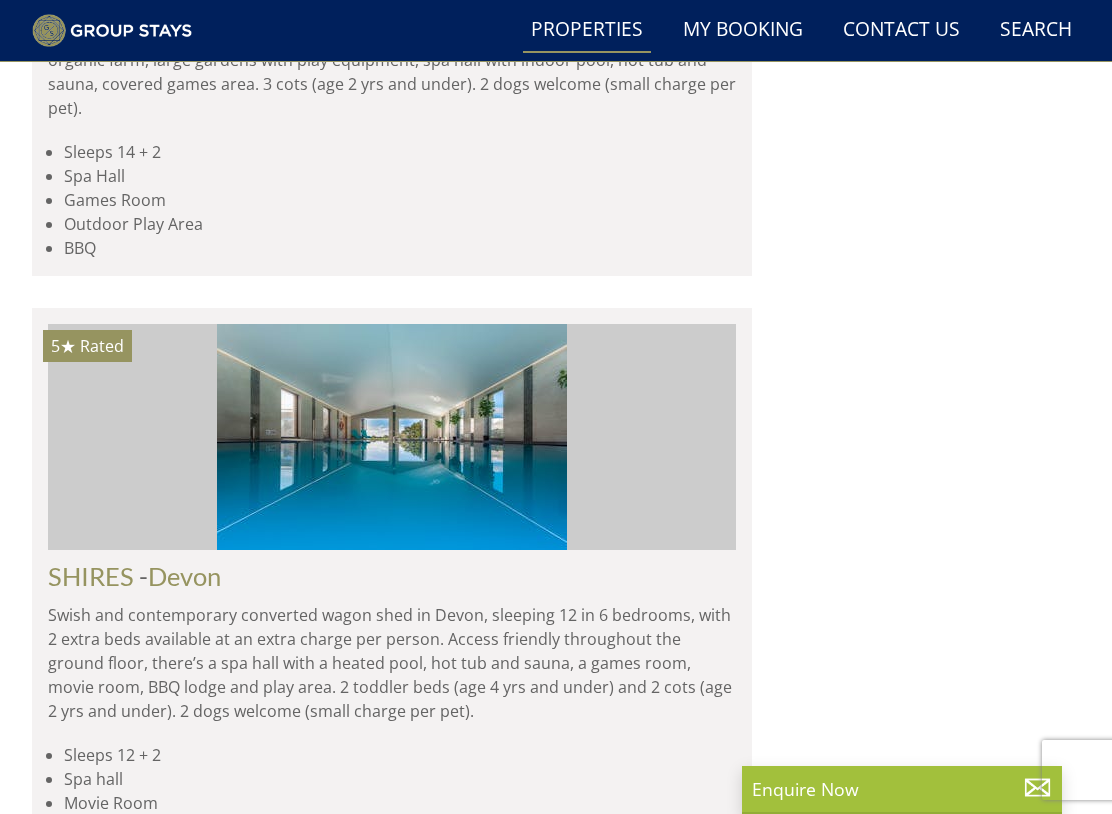 click at bounding box center [392, -1421] 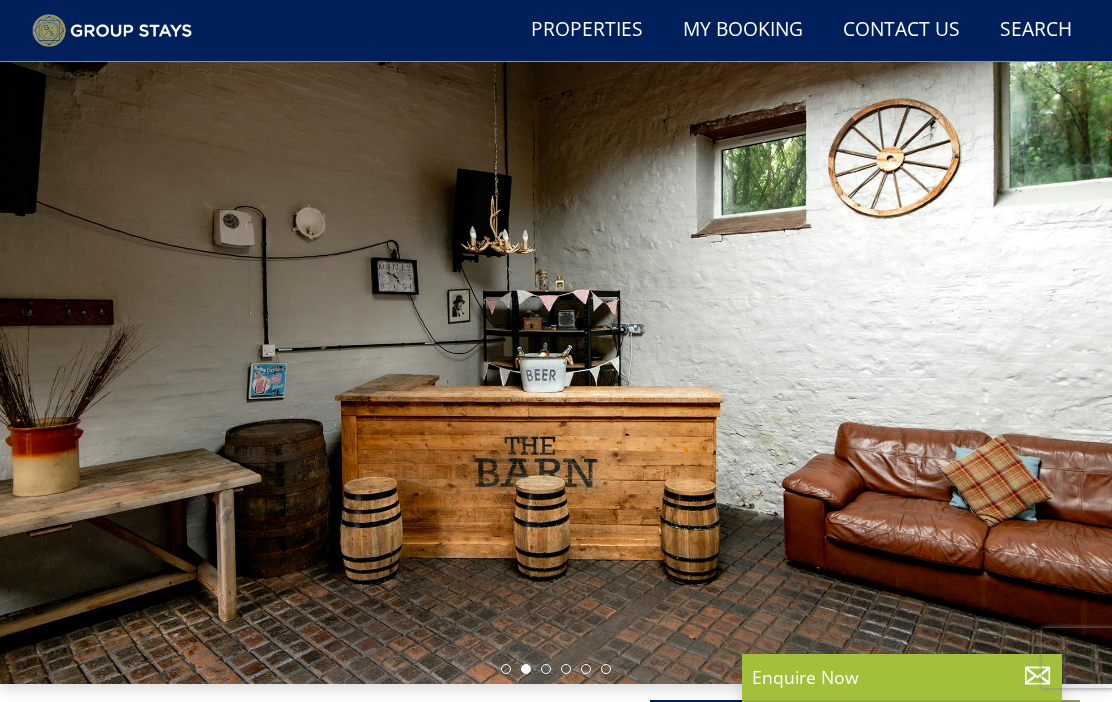 scroll, scrollTop: 41, scrollLeft: 0, axis: vertical 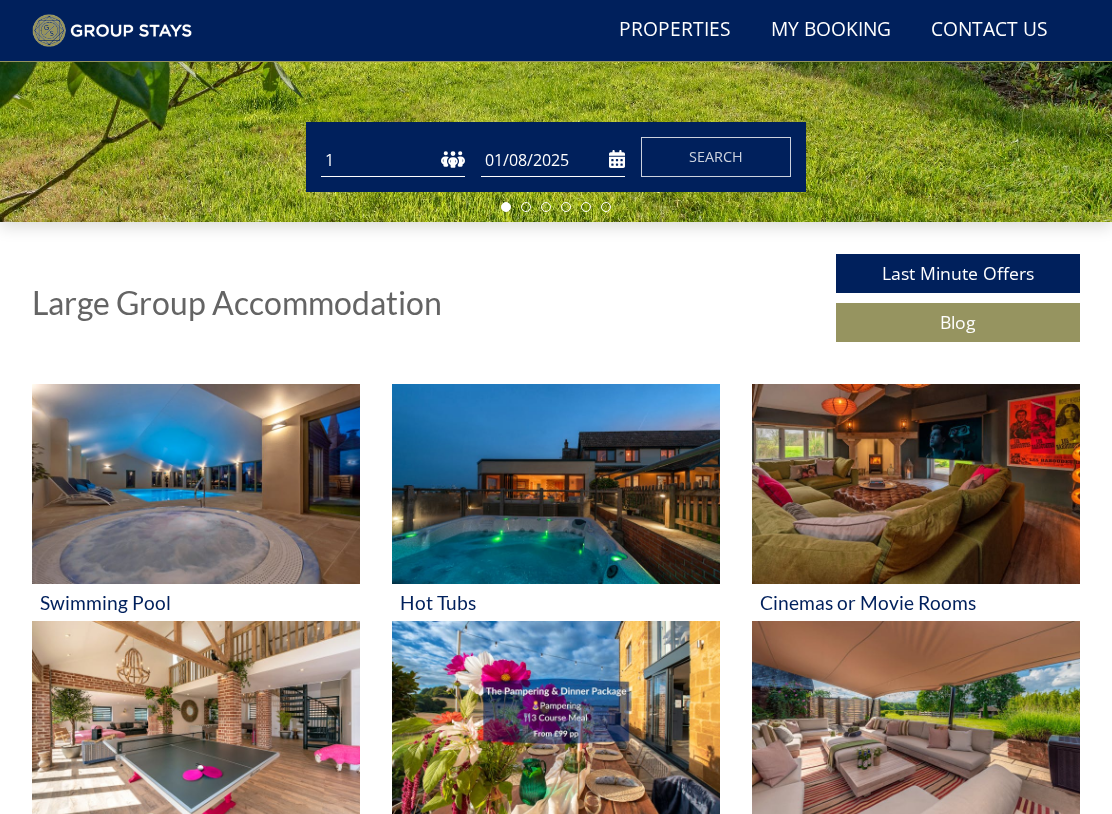 click on "1
2
3
4
5
6
7
8
9
10
11
12
13
14
15
16
17
18
19
20
21
22
23
24
25
26
27
28
29
30
31
32
33
34
35
36
37
38
39
40
41
42
43
44
45
46
47
48
49
50" at bounding box center [393, 160] 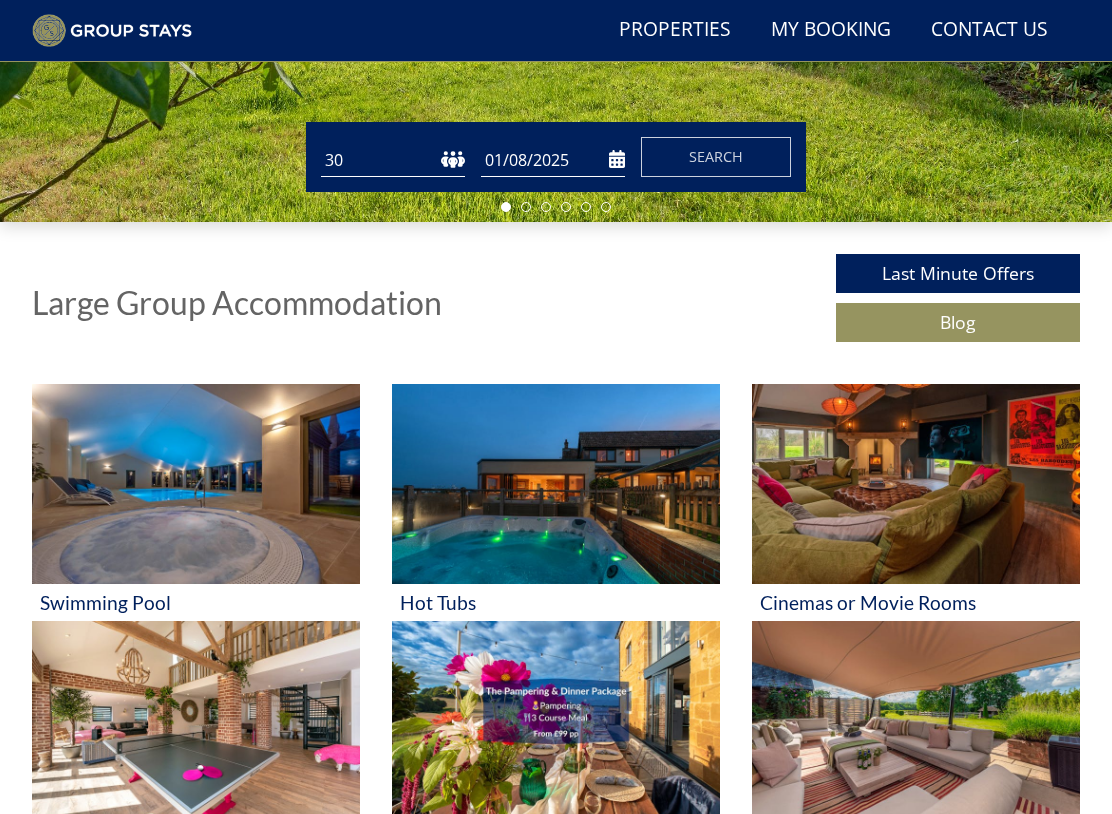 click on "1
2
3
4
5
6
7
8
9
10
11
12
13
14
15
16
17
18
19
20
21
22
23
24
25
26
27
28
29
30
31
32
33
34
35
36
37
38
39
40
41
42
43
44
45
46
47
48
49
50" at bounding box center [393, 160] 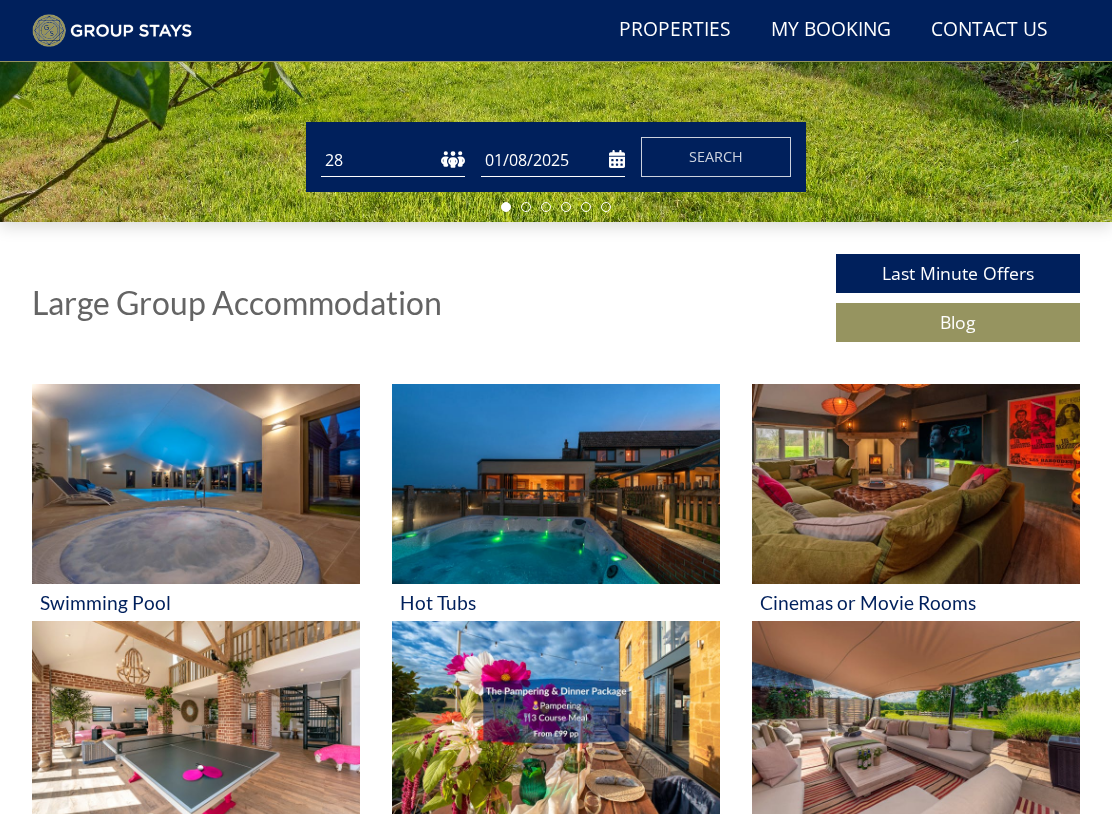 click on "01/08/2025" at bounding box center (553, 160) 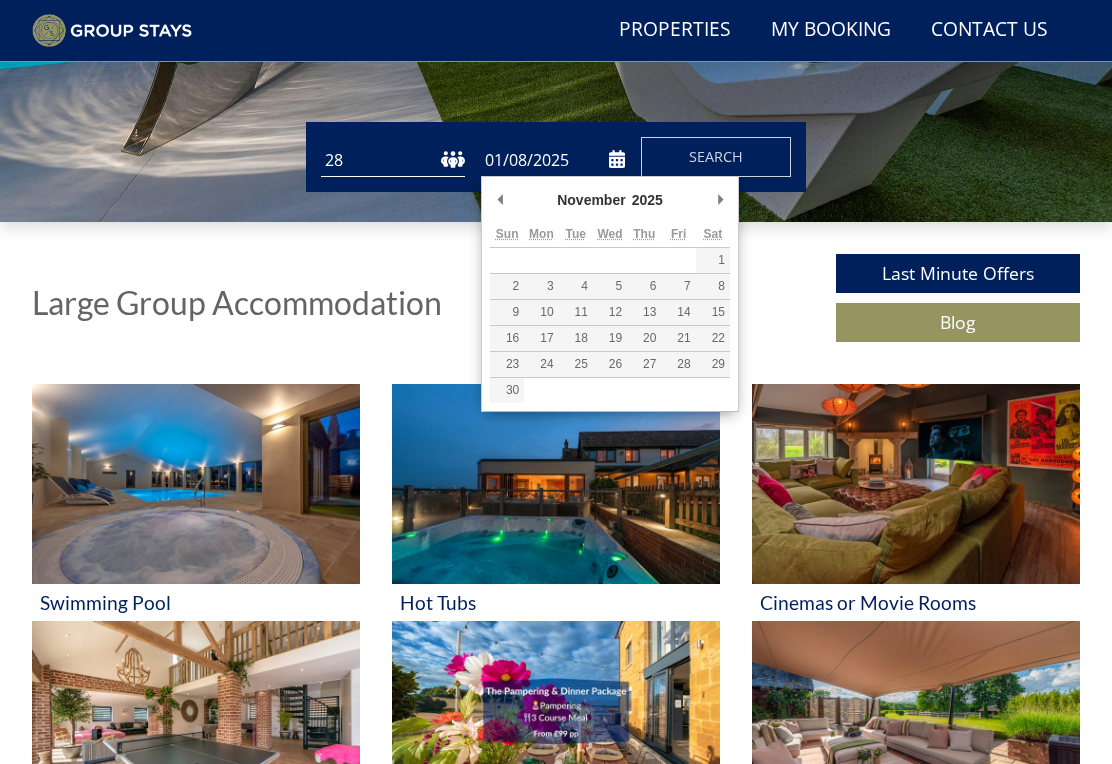 type on "[DATE]" 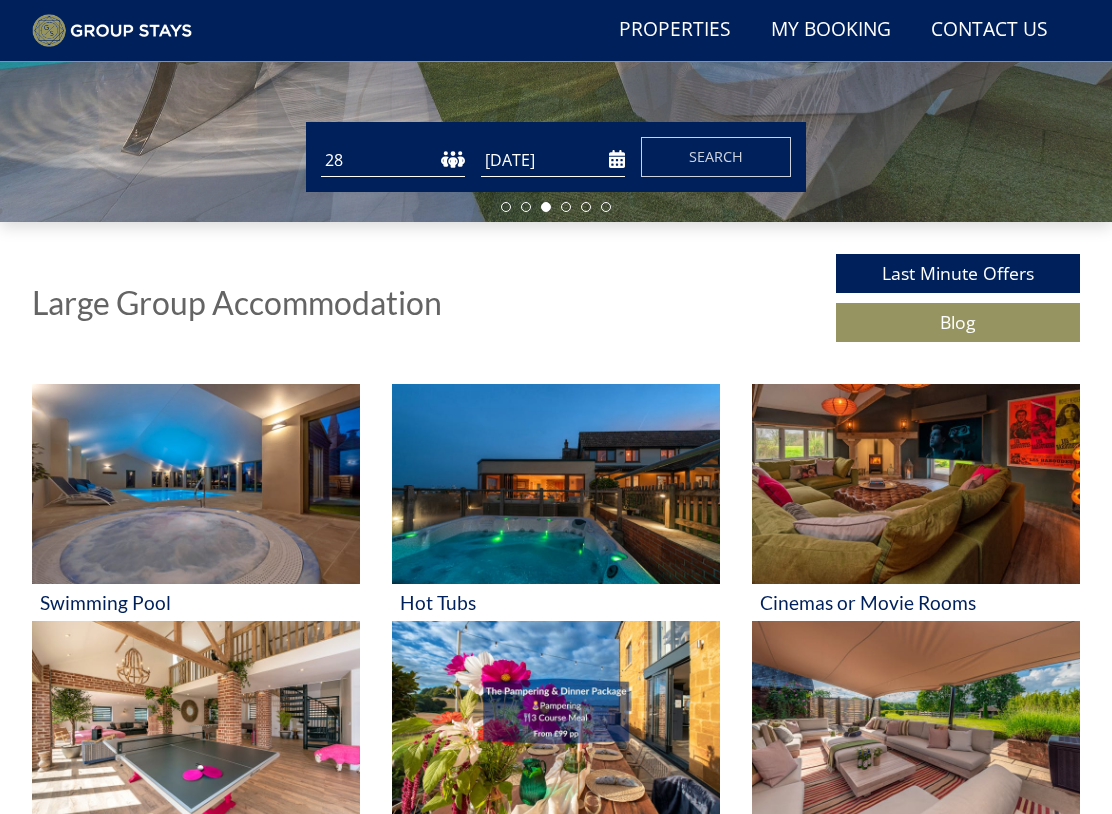 click on "[DATE]" at bounding box center (553, 160) 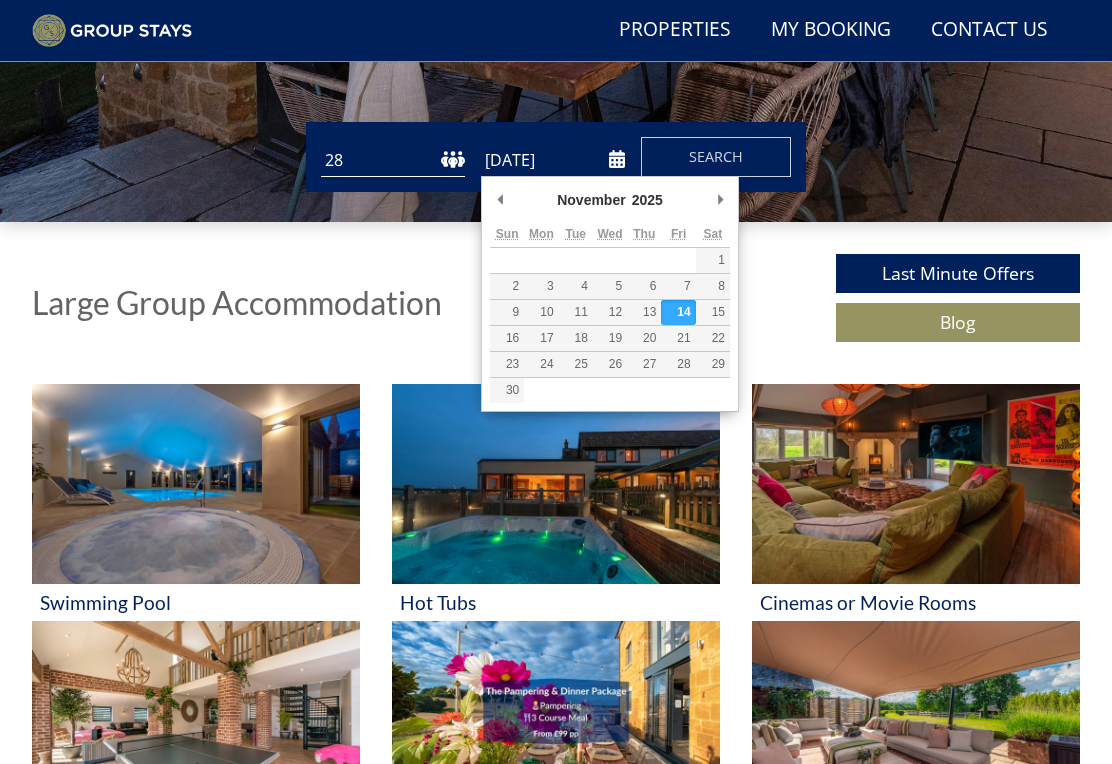 click on "Holiday Homes for Large Group Accommodation" at bounding box center [556, -90] 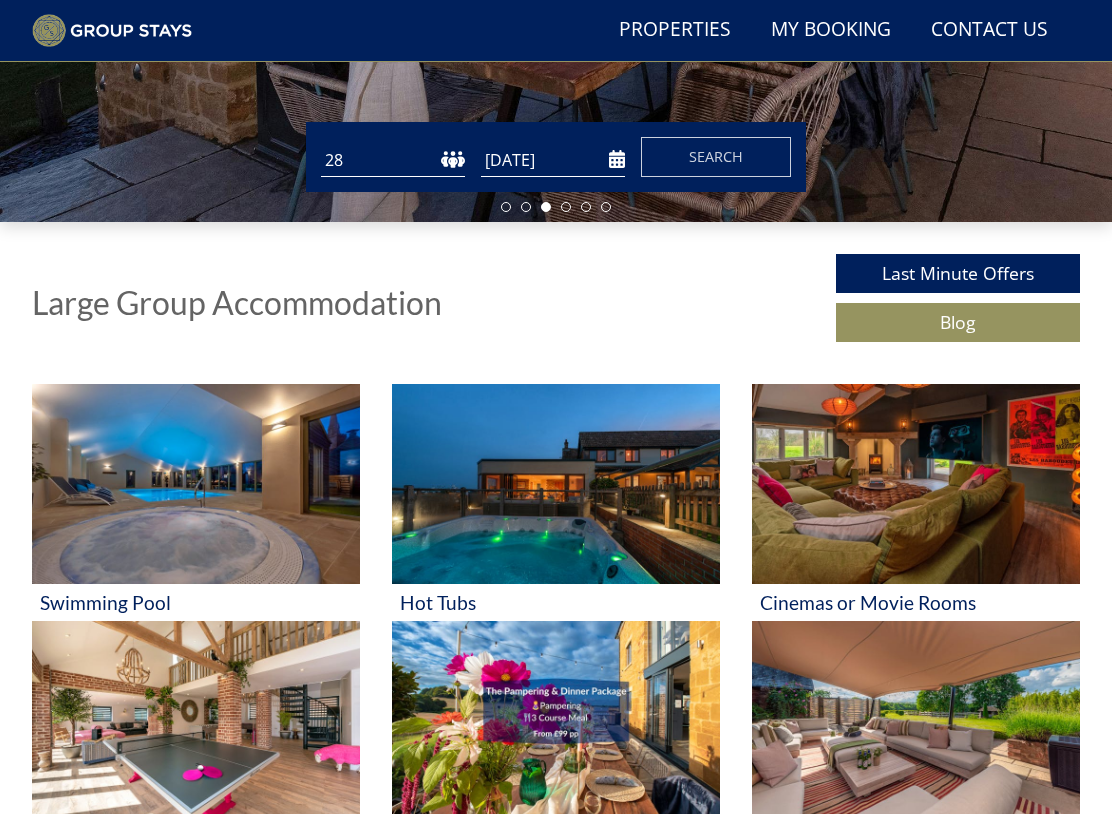 click on "Search" at bounding box center (716, 157) 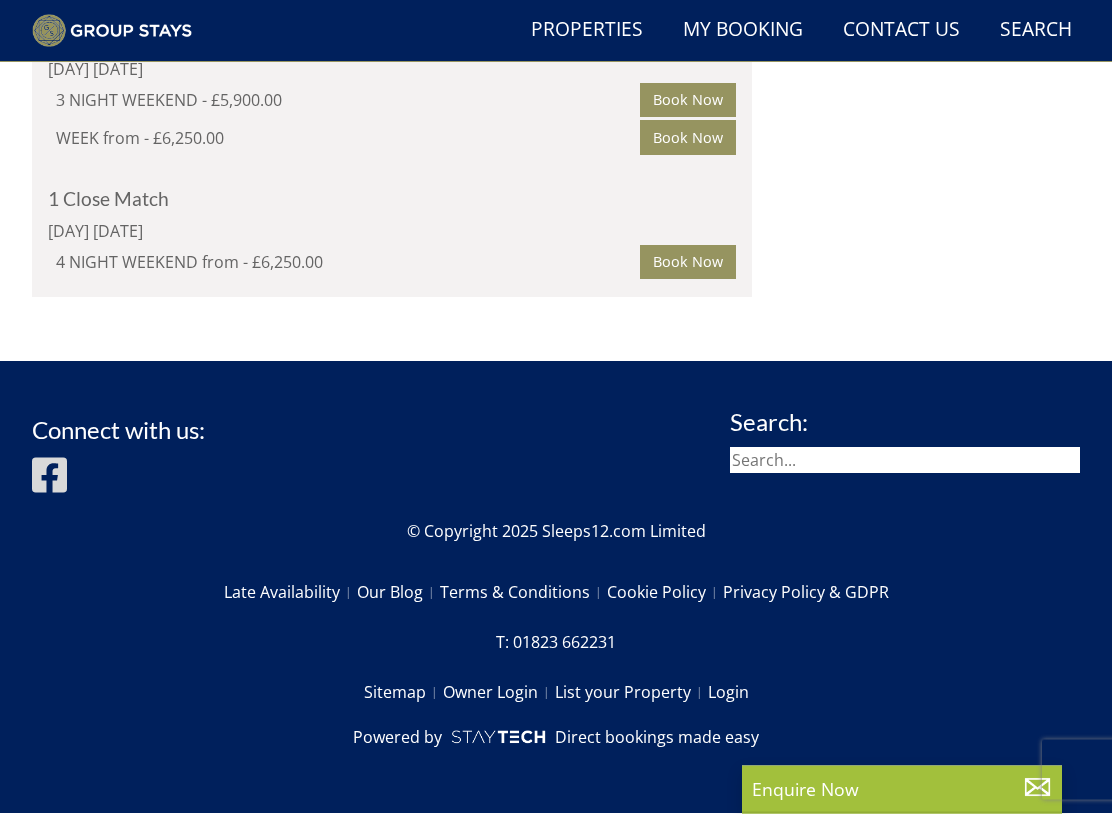 scroll, scrollTop: 4083, scrollLeft: 0, axis: vertical 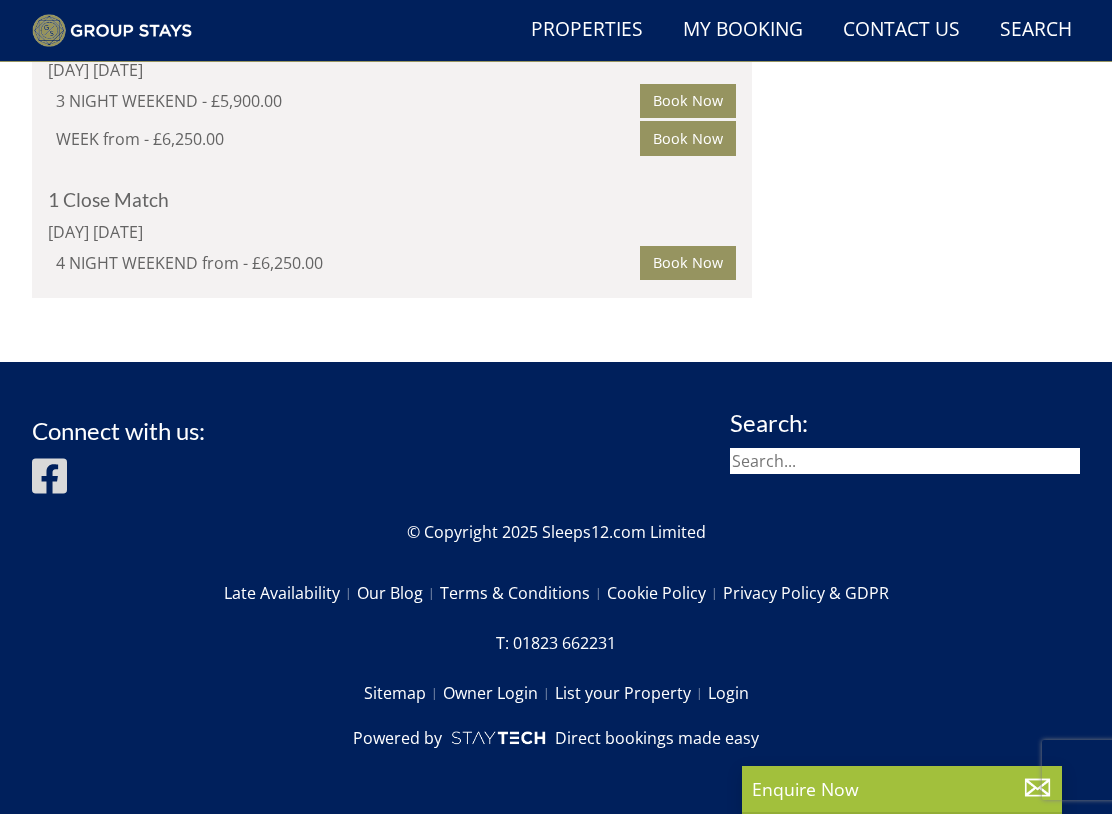 click at bounding box center [392, -318] 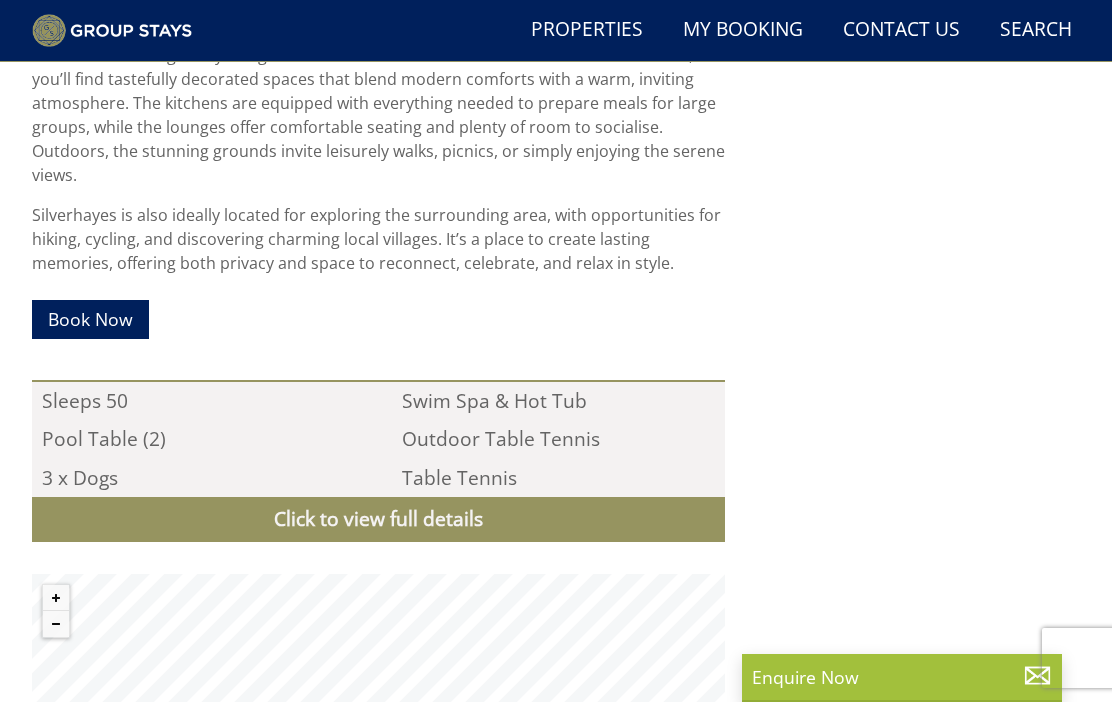 scroll, scrollTop: 1231, scrollLeft: 0, axis: vertical 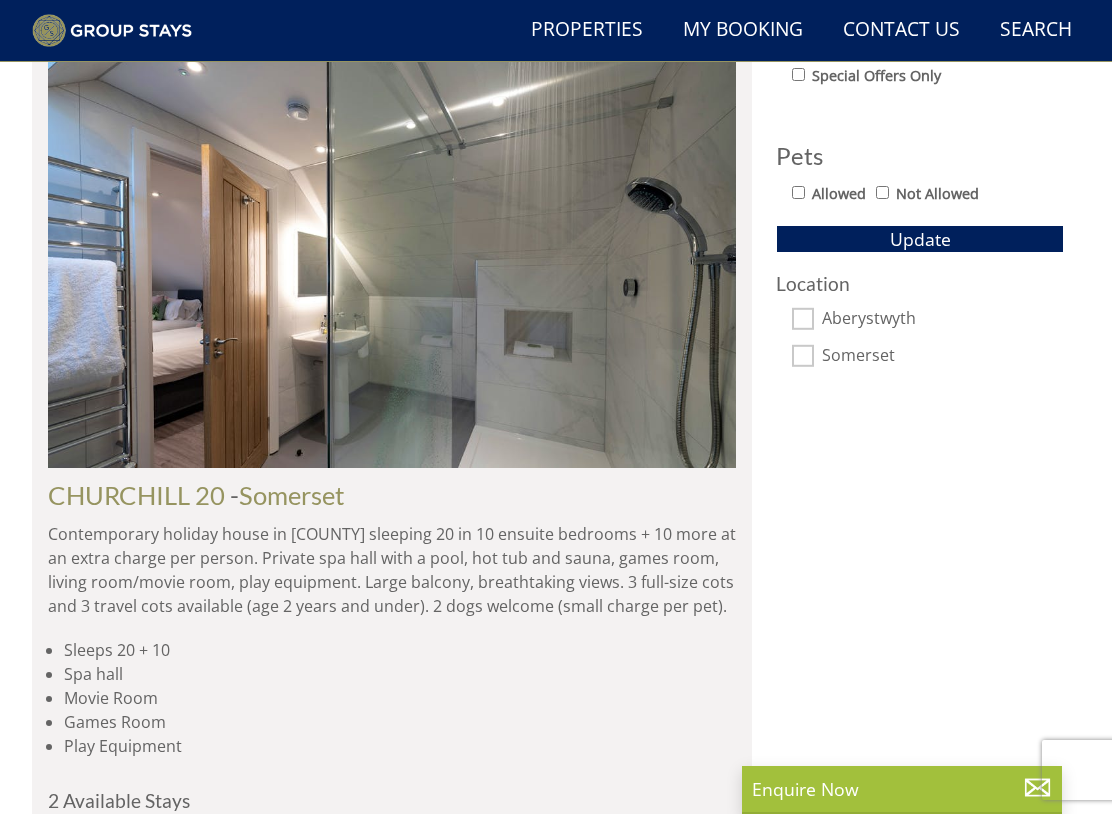 click on "Search
Search
1 Guest
2 Guests
3 Guests
4 Guests
5 Guests
6 Guests
7 Guests
8 Guests
9 Guests
10 Guests
11 Guests
12 Guests
13 Guests
14 Guests
15 Guests
16 Guests
17 Guests
18 Guests
19 Guests
20 Guests
21 Guests
22 Guests
23 Guests
24 Guests
25 Guests
26 Guests
27 Guests
28 Guests
29 Guests
30 Guests
31 Guests
32 Guests
33 Guests
34 Guests
35 Guests
36 Guests
37 Guests
38 Guests
39 Guests
40 Guests
41 Guests
42 Guests
43 Guests
44 Guests
45 Guests
46 Guests
47 Guests
48 Guests
49 Guests
50 Guests
Any number of bedrooms
3 Bedrooms
4 Bedrooms
5 Bedrooms
6 Bedrooms
7 Bedrooms
8 Bedrooms
9 Bedrooms
10 Bedrooms
11 Bedrooms
12 Bedrooms
13 Bedrooms
14 Bedrooms
15 Bedrooms
16 Bedrooms" at bounding box center [920, 1178] 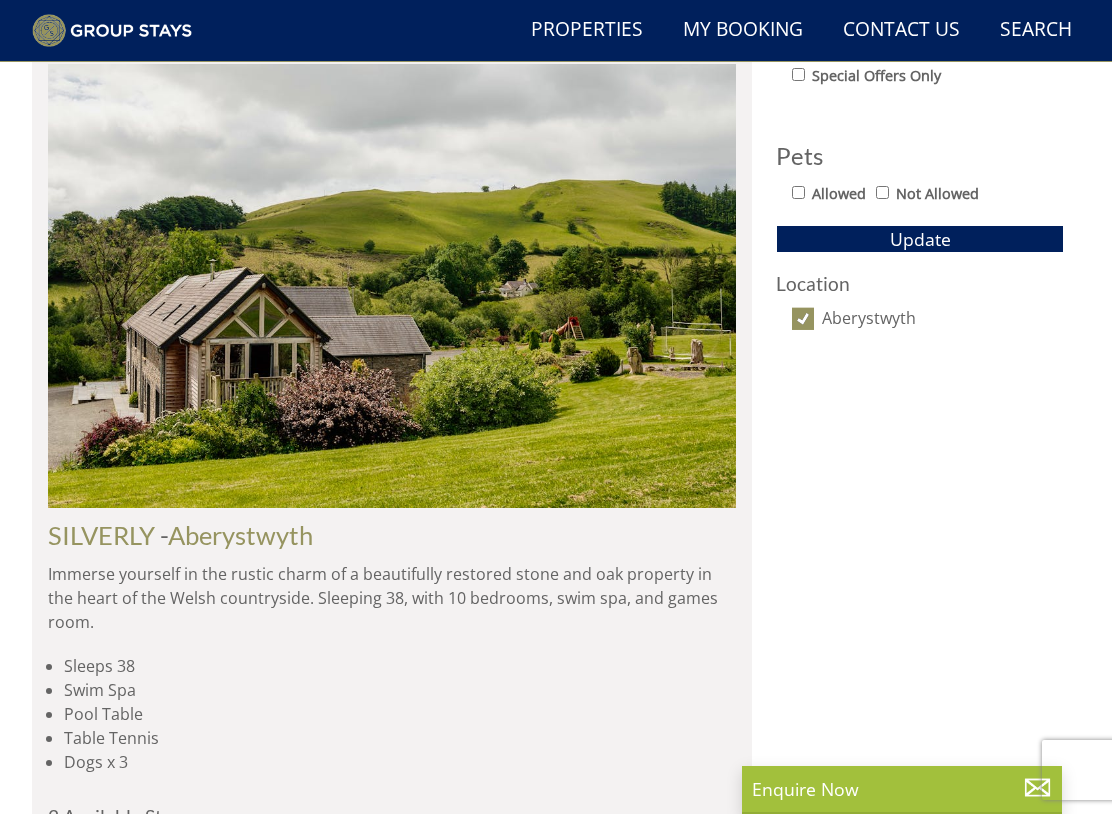 click on "Aberystwyth" at bounding box center (803, 319) 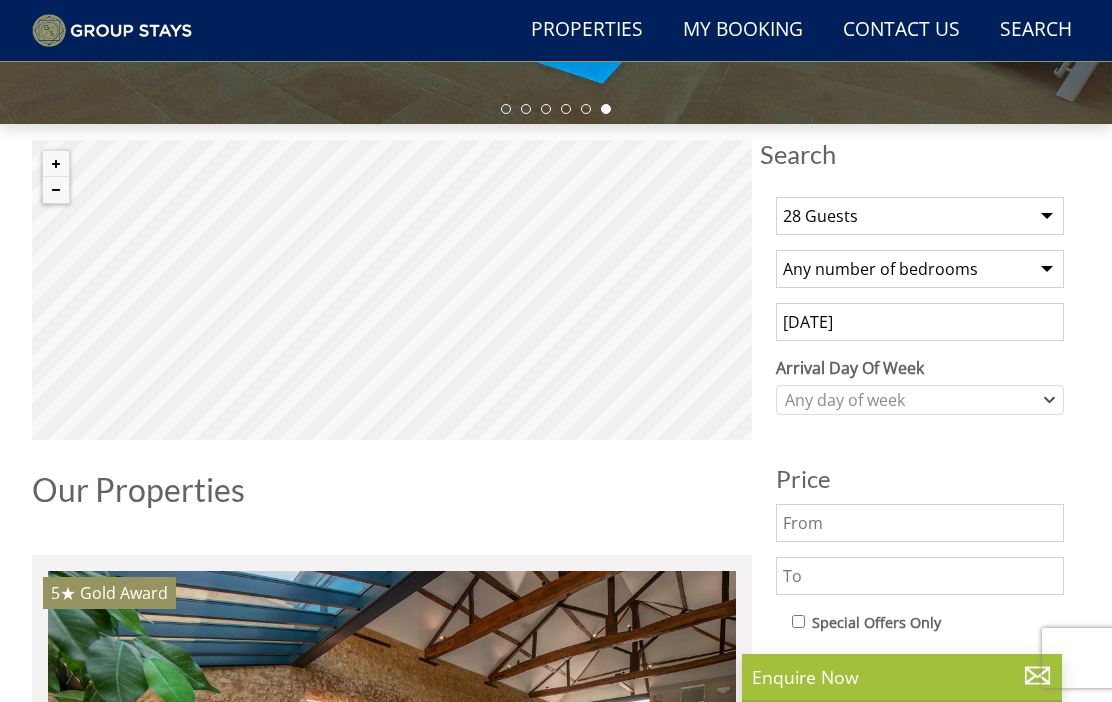 scroll, scrollTop: 590, scrollLeft: 0, axis: vertical 